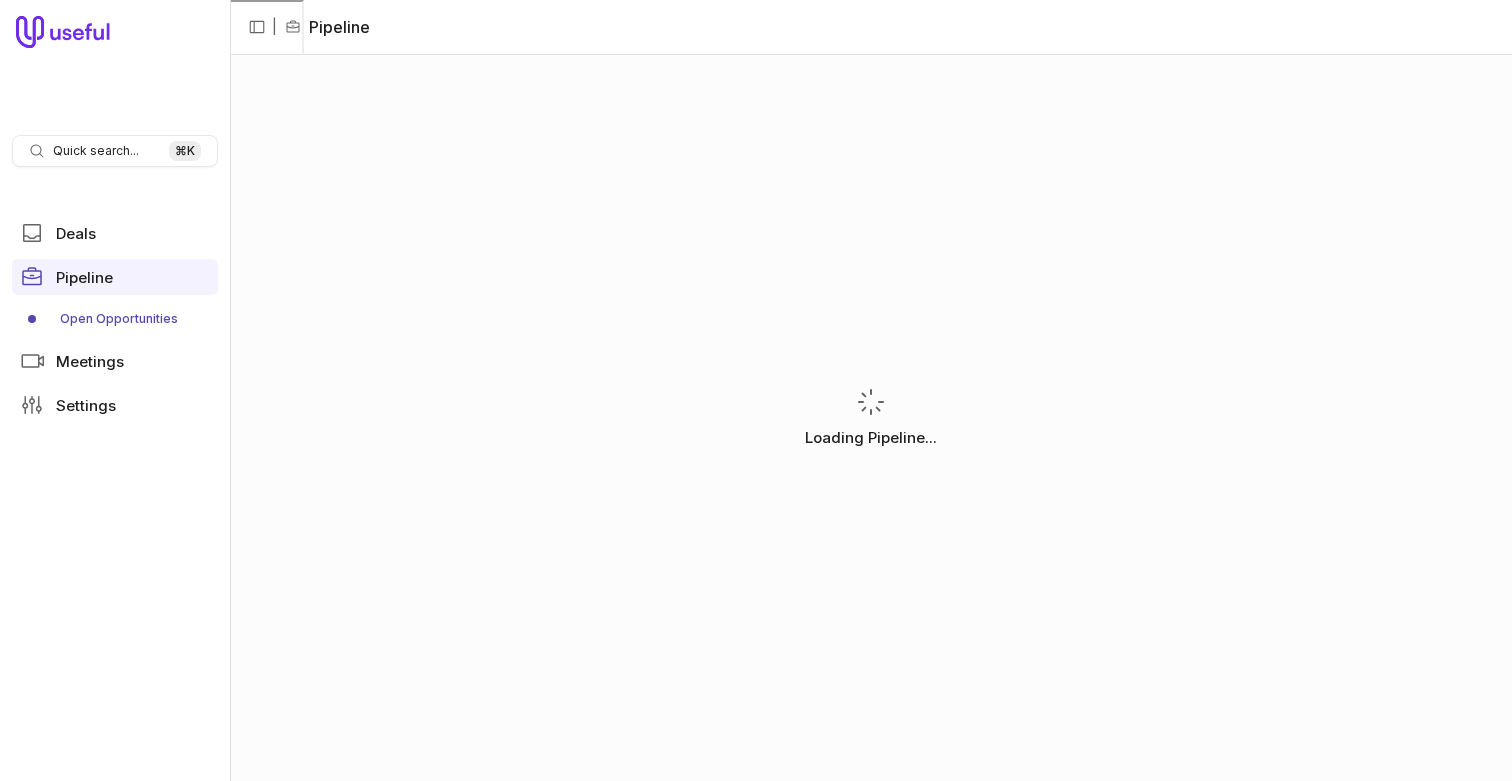 scroll, scrollTop: 0, scrollLeft: 0, axis: both 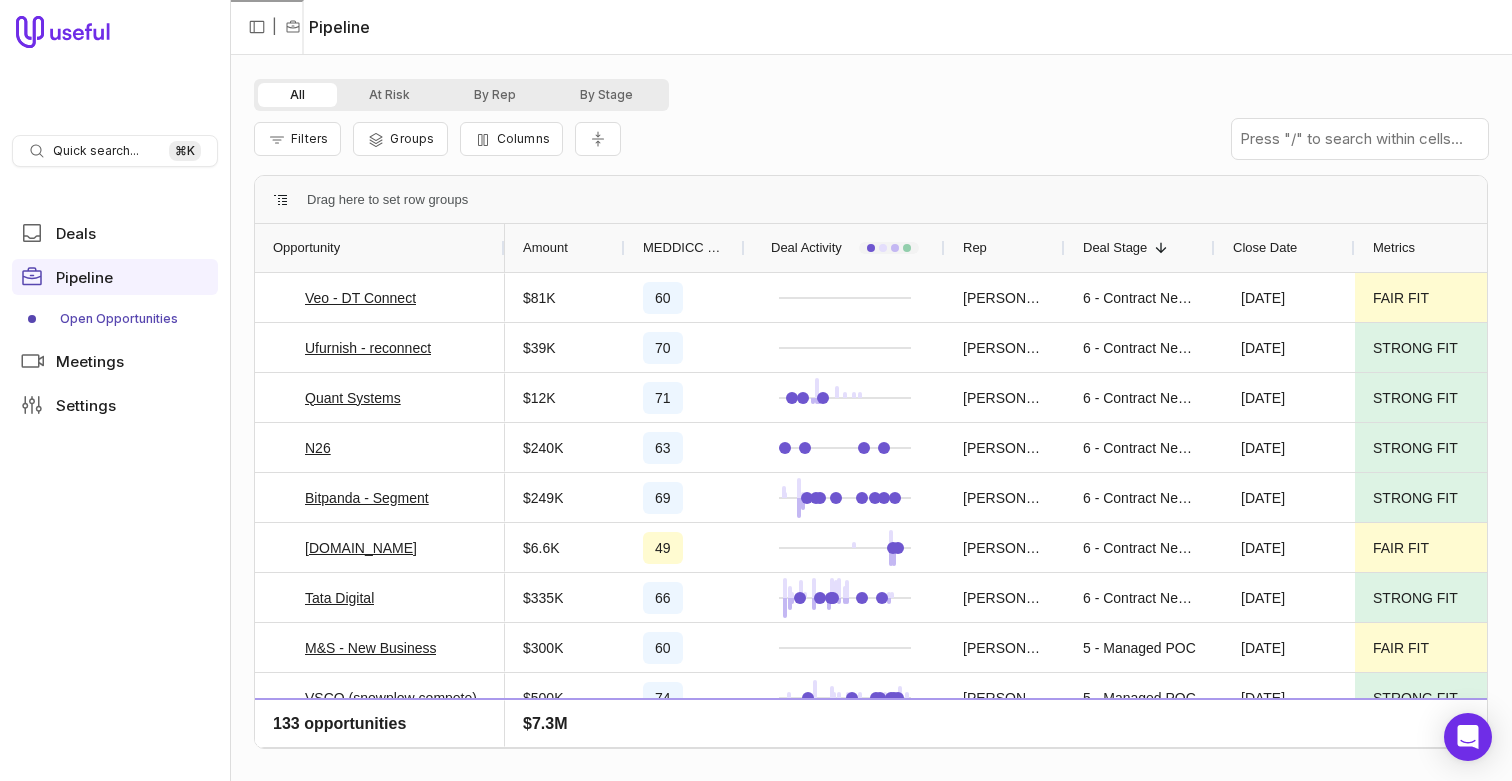 click on "Open Opportunities" at bounding box center (115, 319) 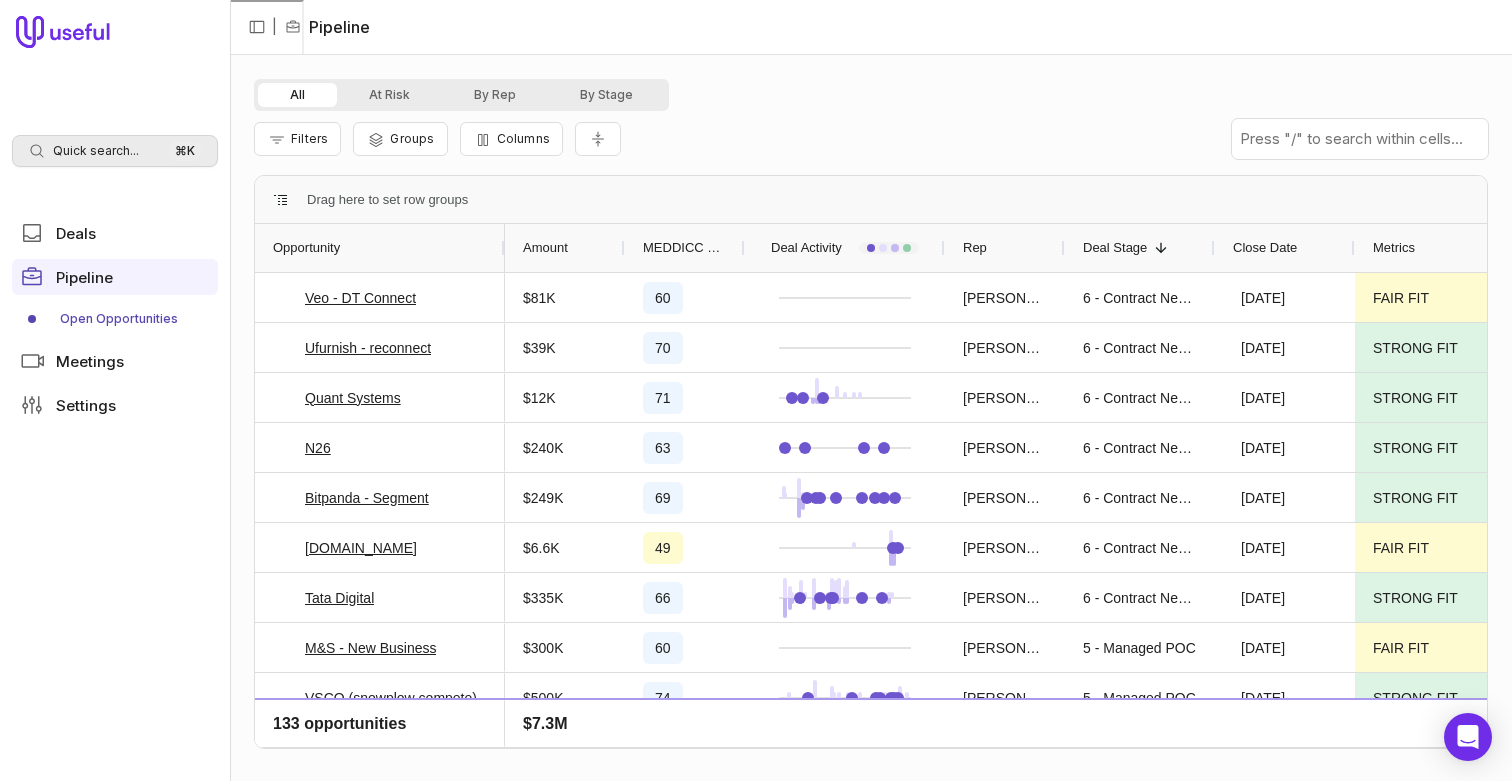 click on "Quick search..." at bounding box center [96, 151] 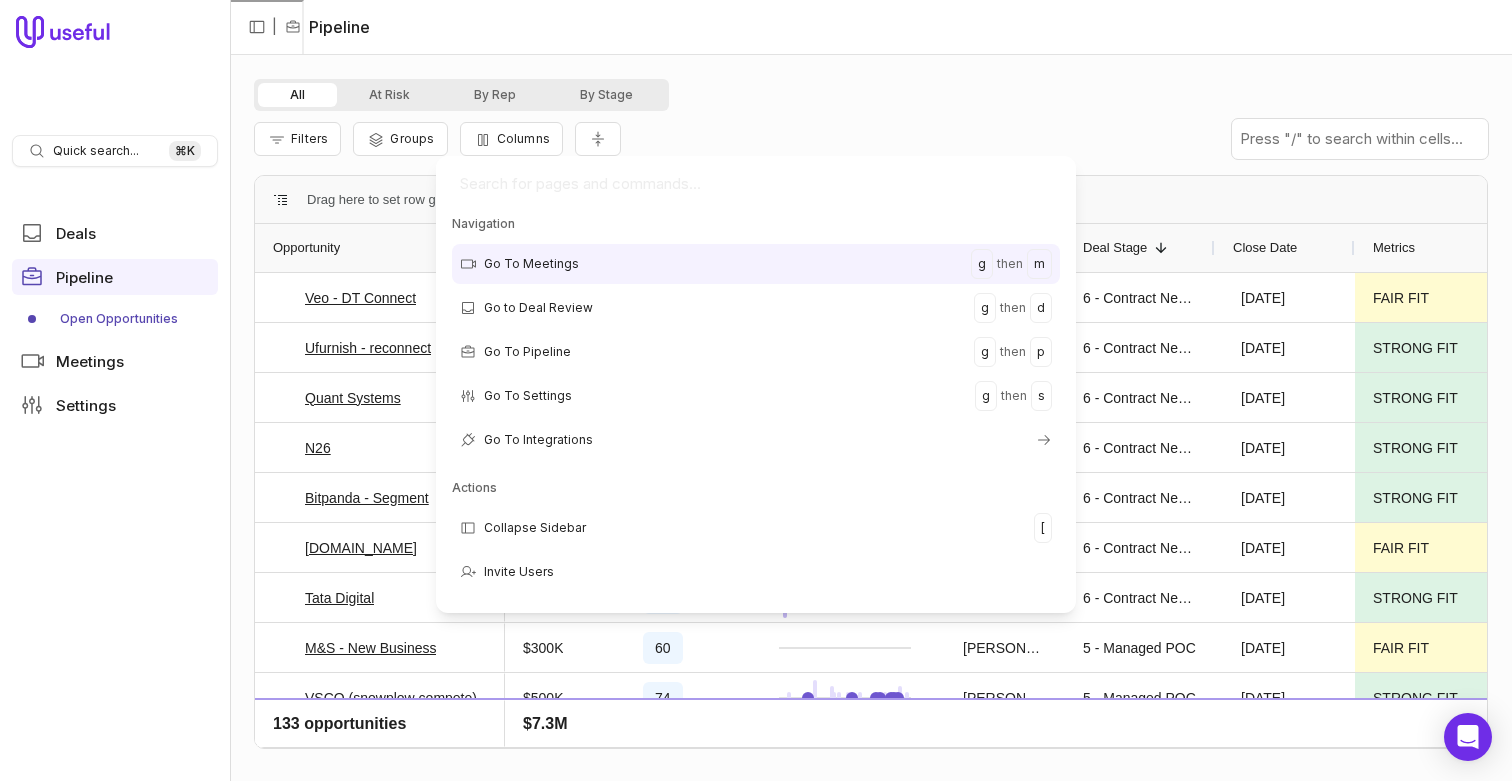 click on "Quick search... ⌘ K Deals Pipeline Open Opportunities Meetings Settings | Pipeline All At Risk By Rep By Stage Filters Groups Columns Drag here to set row groups Drag here to set column labels
Opportunity
Amount
MEDDICC Score
Rep" at bounding box center (756, 390) 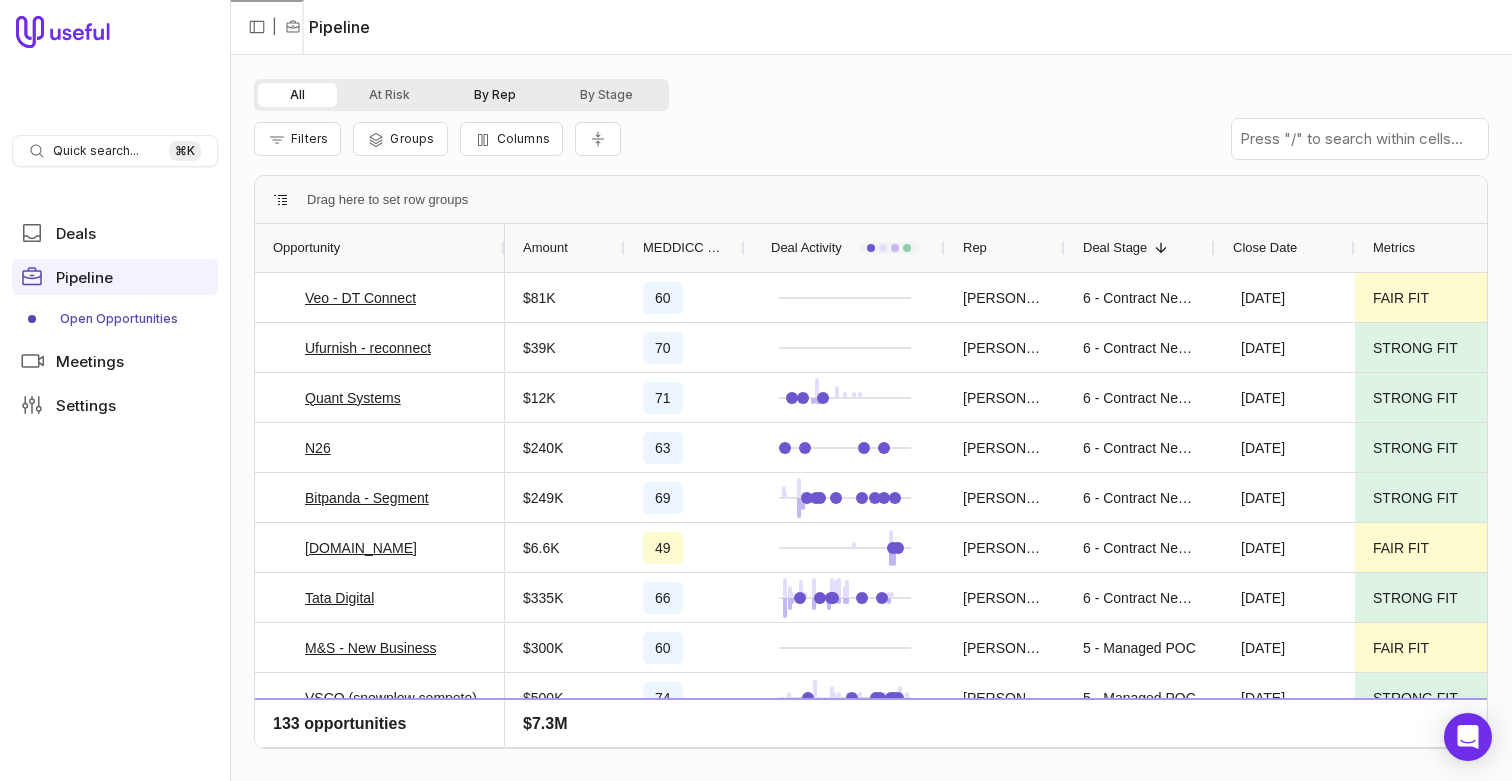 click on "By Rep" at bounding box center [495, 95] 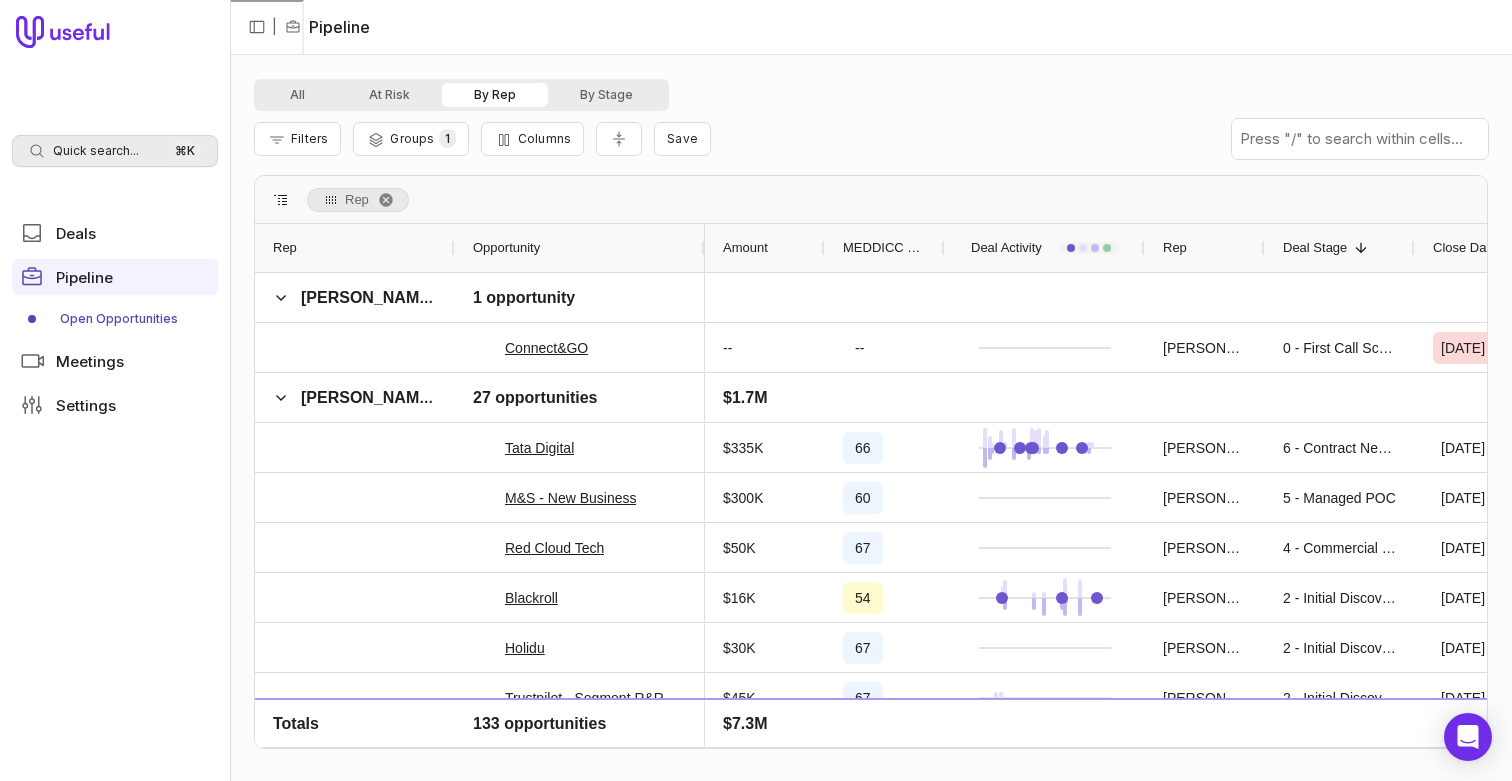 click on "Quick search..." at bounding box center (96, 151) 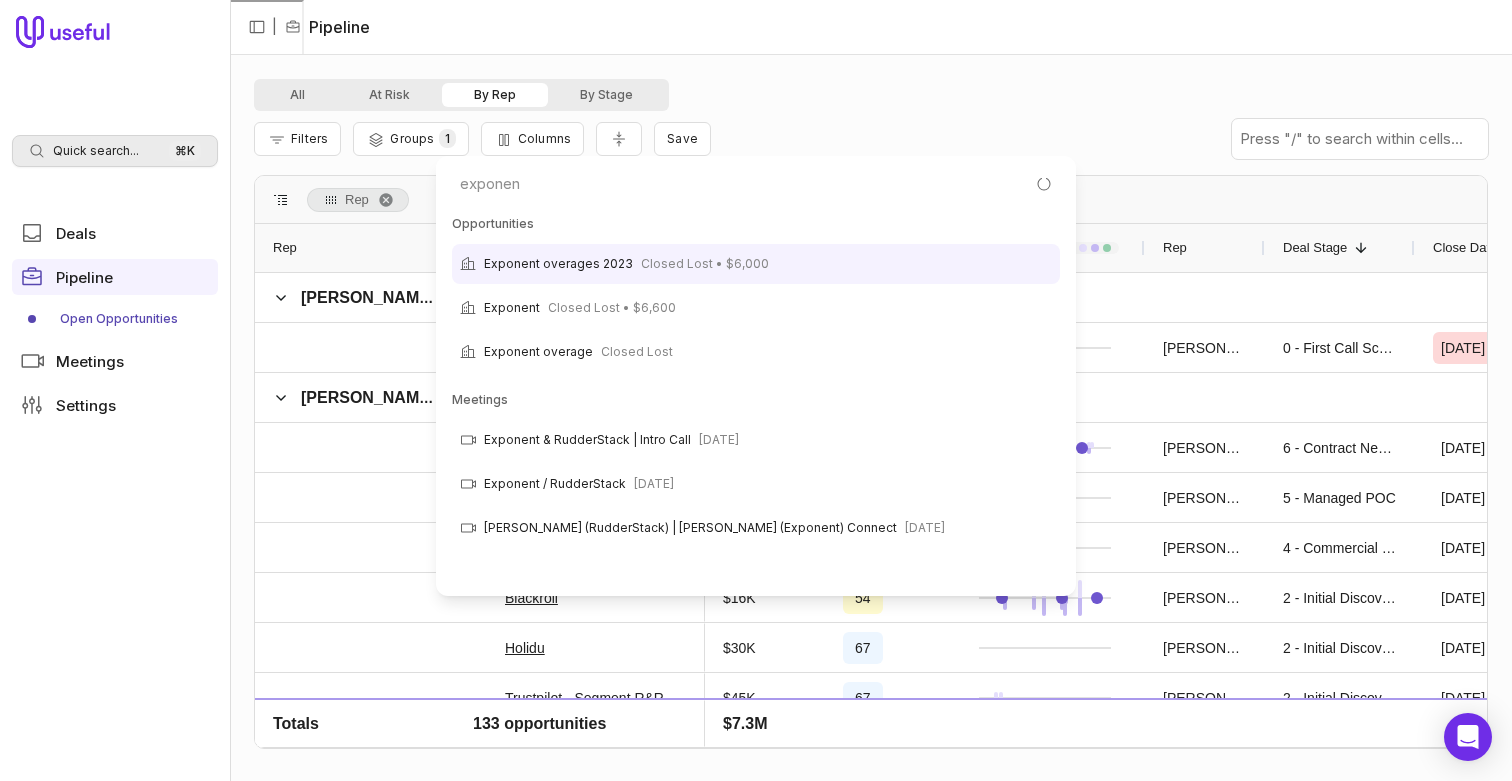 type on "exponent" 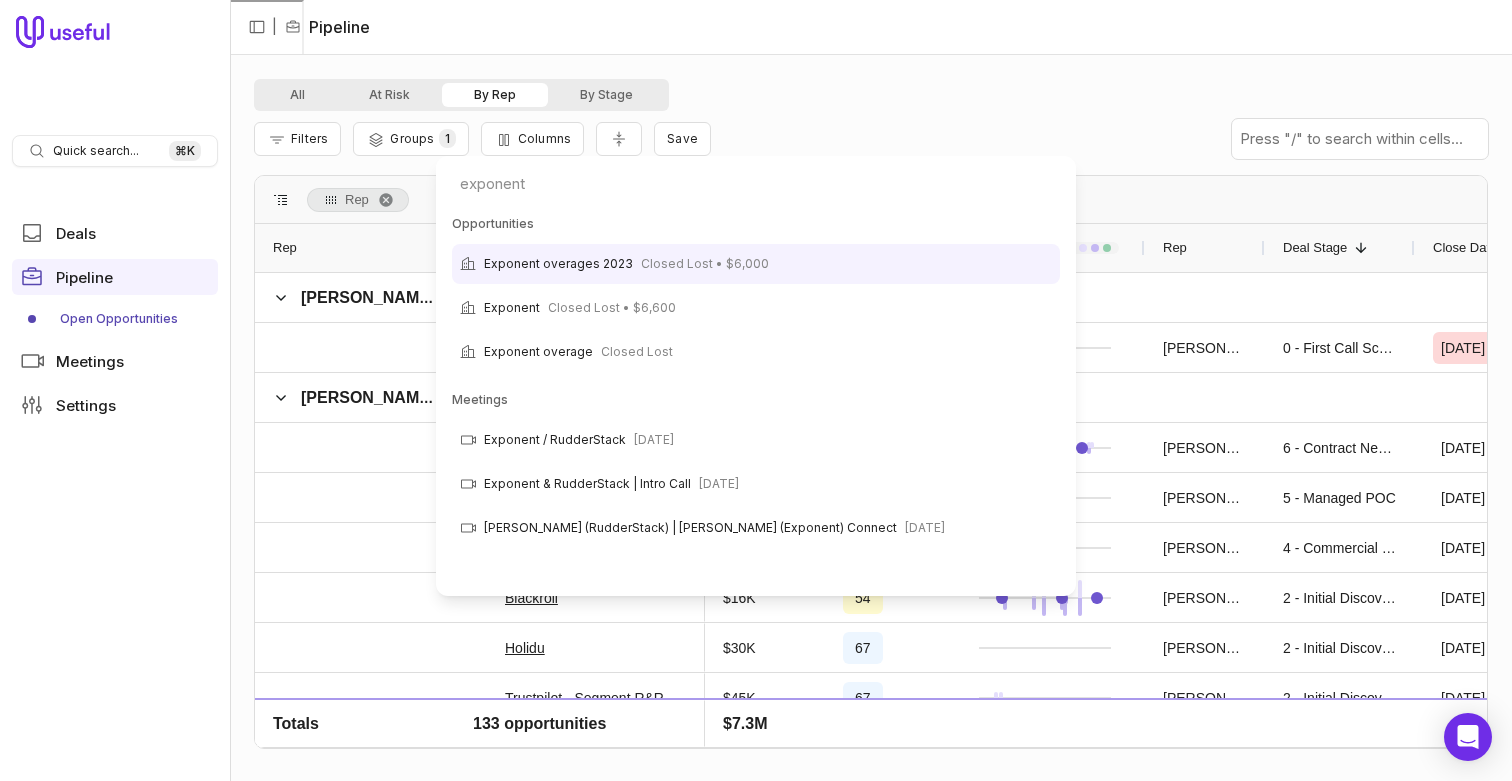 click on "Quick search... ⌘ K Deals Pipeline Open Opportunities Meetings Settings | Pipeline All At Risk By Rep By Stage Filters Groups 1 Columns Save
Rep
Drag here to set column labels
Opportunity
Rep
Amount
1" at bounding box center [756, 390] 